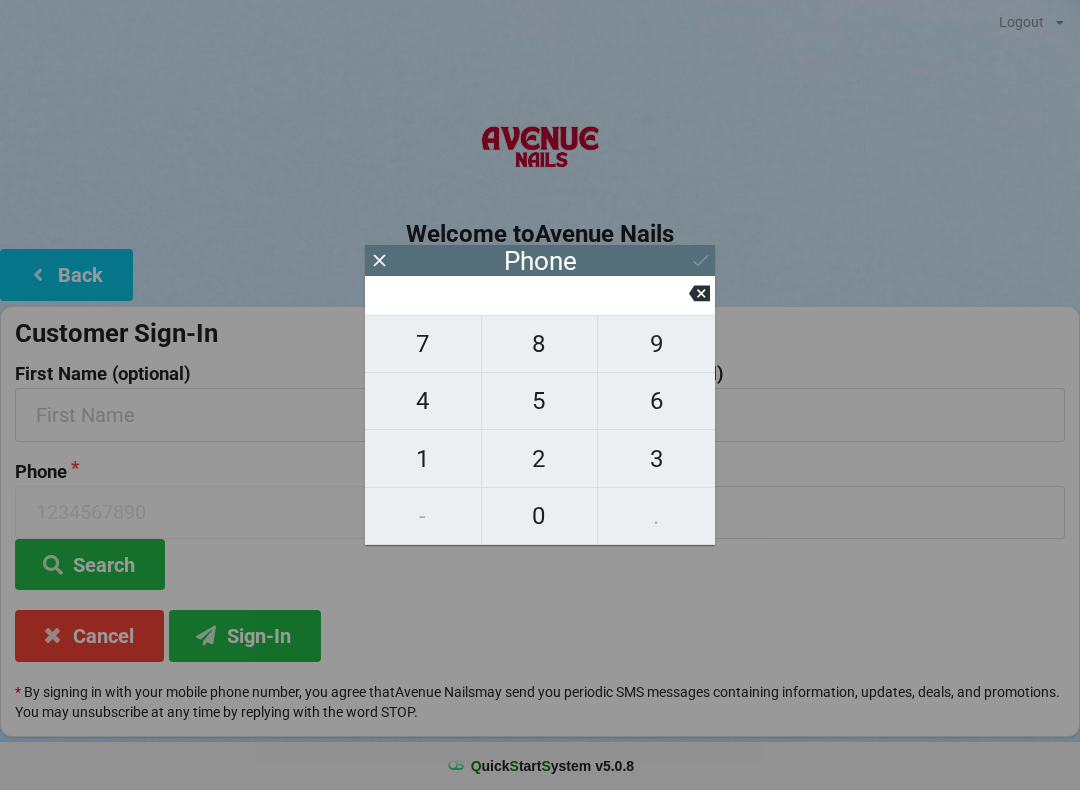 scroll, scrollTop: 0, scrollLeft: 0, axis: both 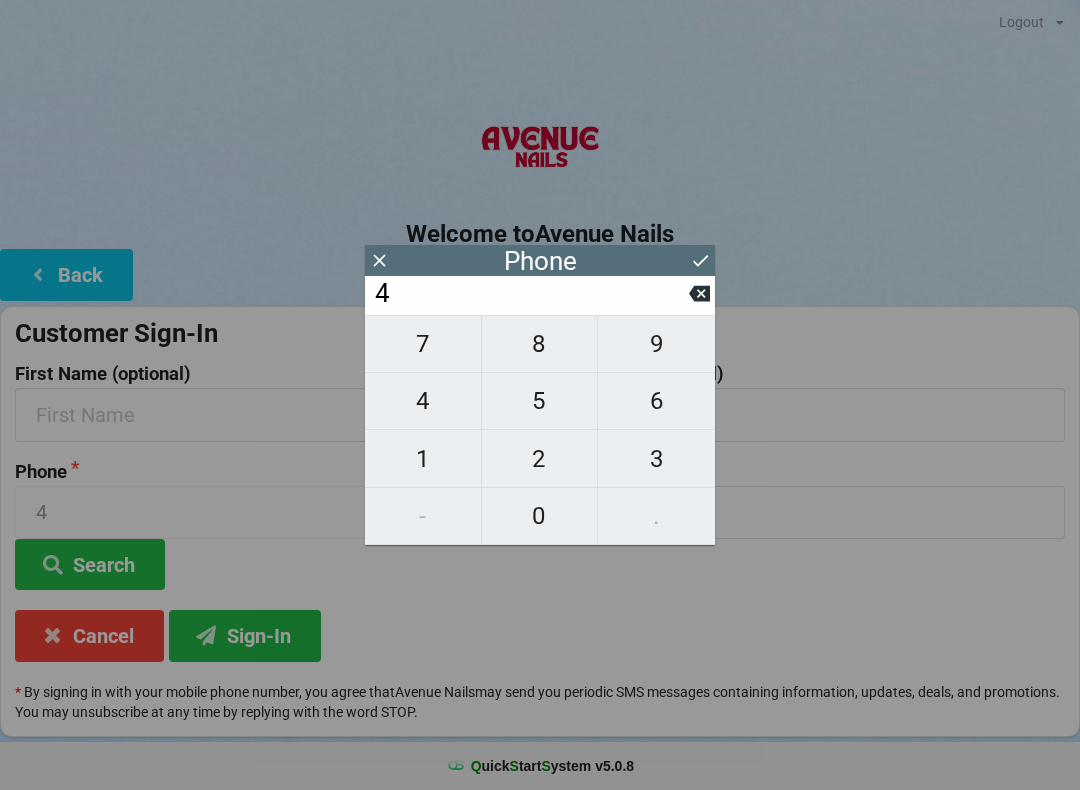 click on "0" at bounding box center (423, 344) 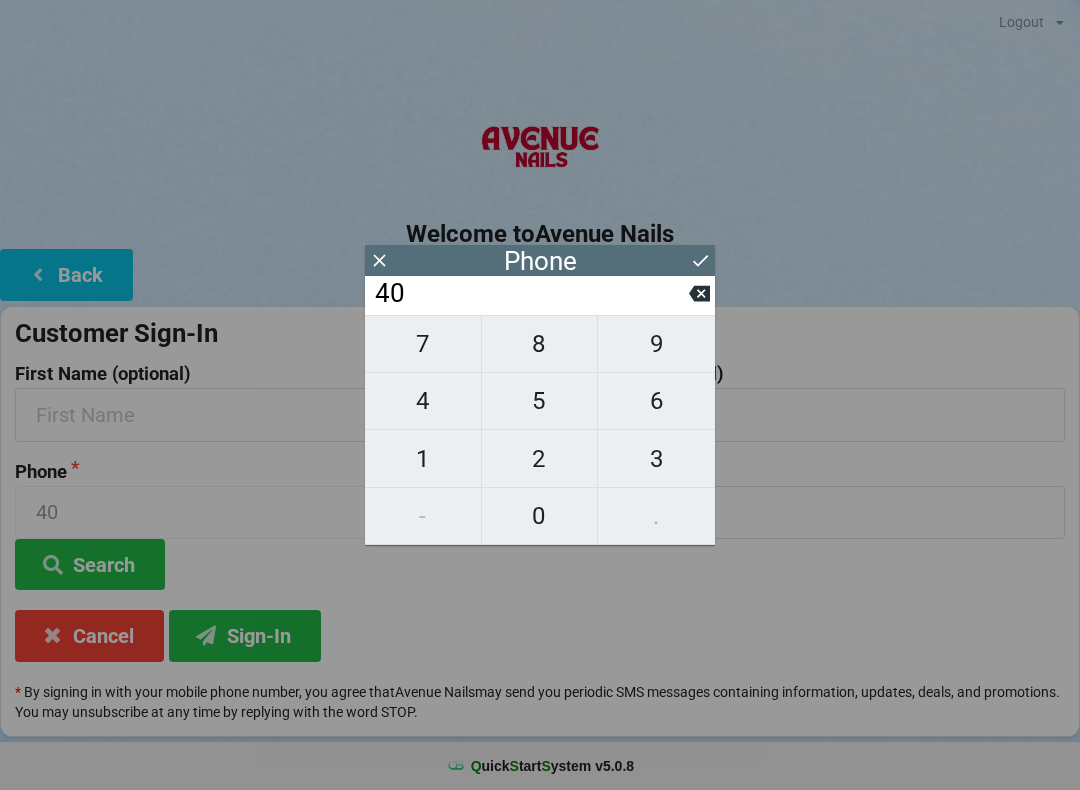 click on "7" at bounding box center [423, 344] 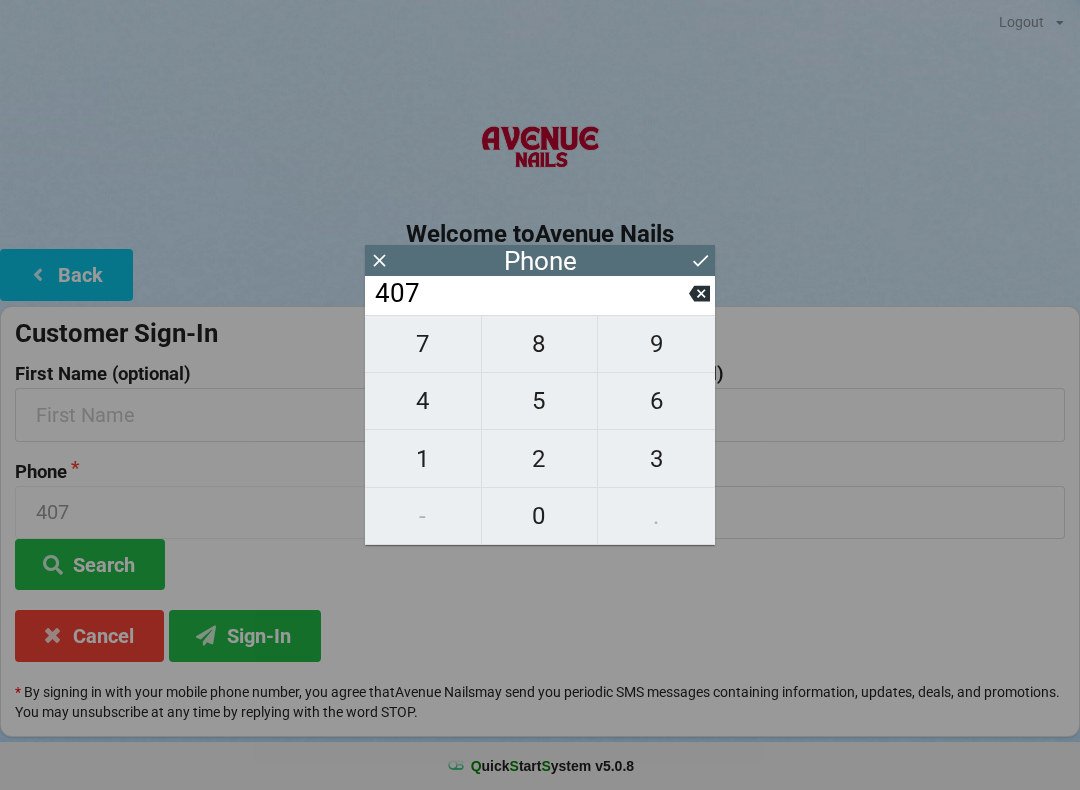click on "9" at bounding box center [423, 344] 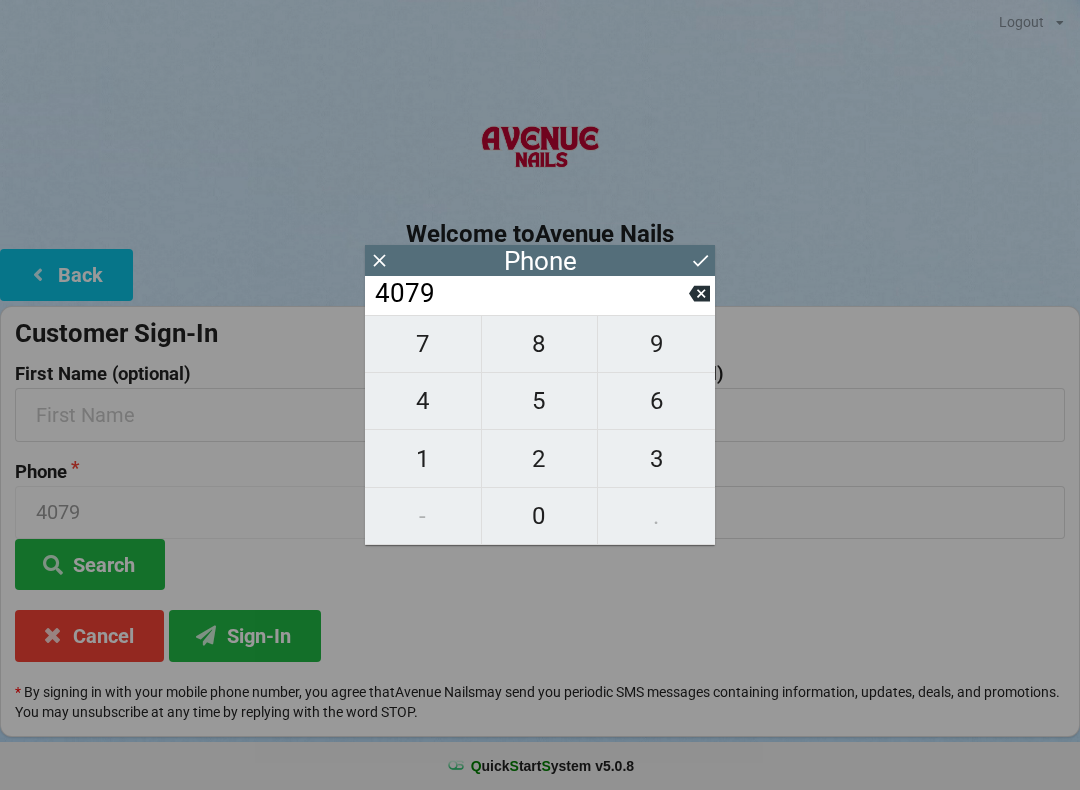 click on "7" at bounding box center [423, 344] 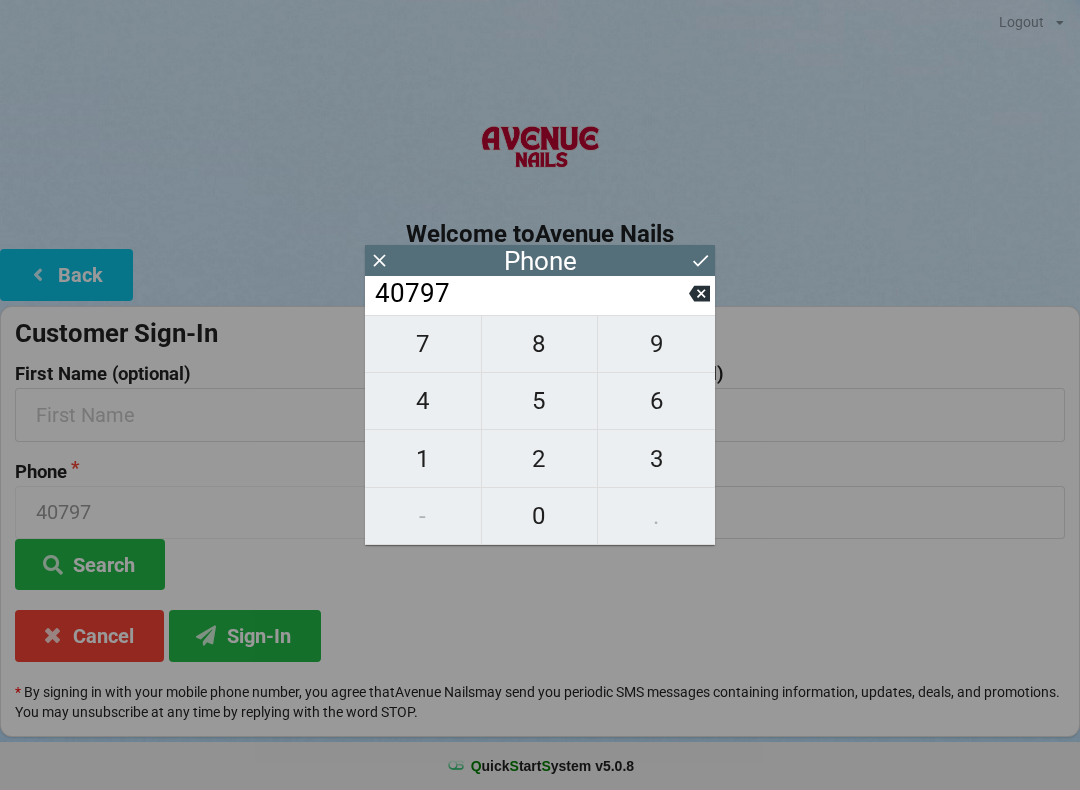 click on "0" at bounding box center (423, 344) 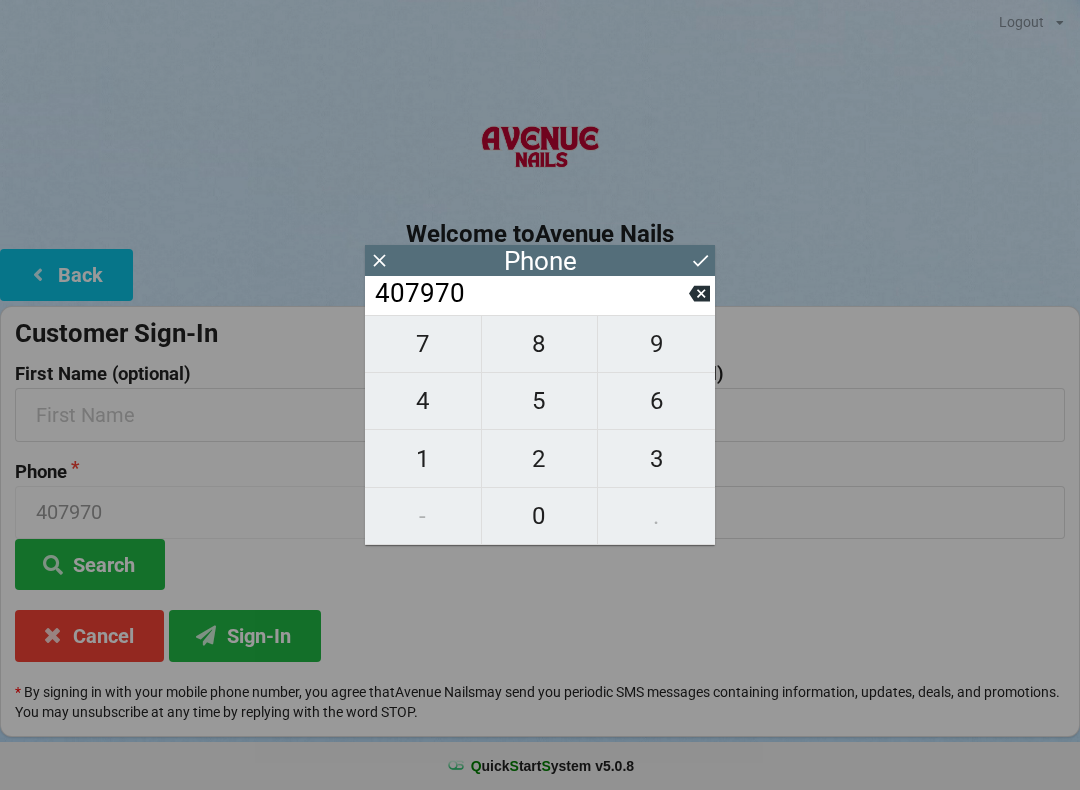 click on "2" at bounding box center [423, 344] 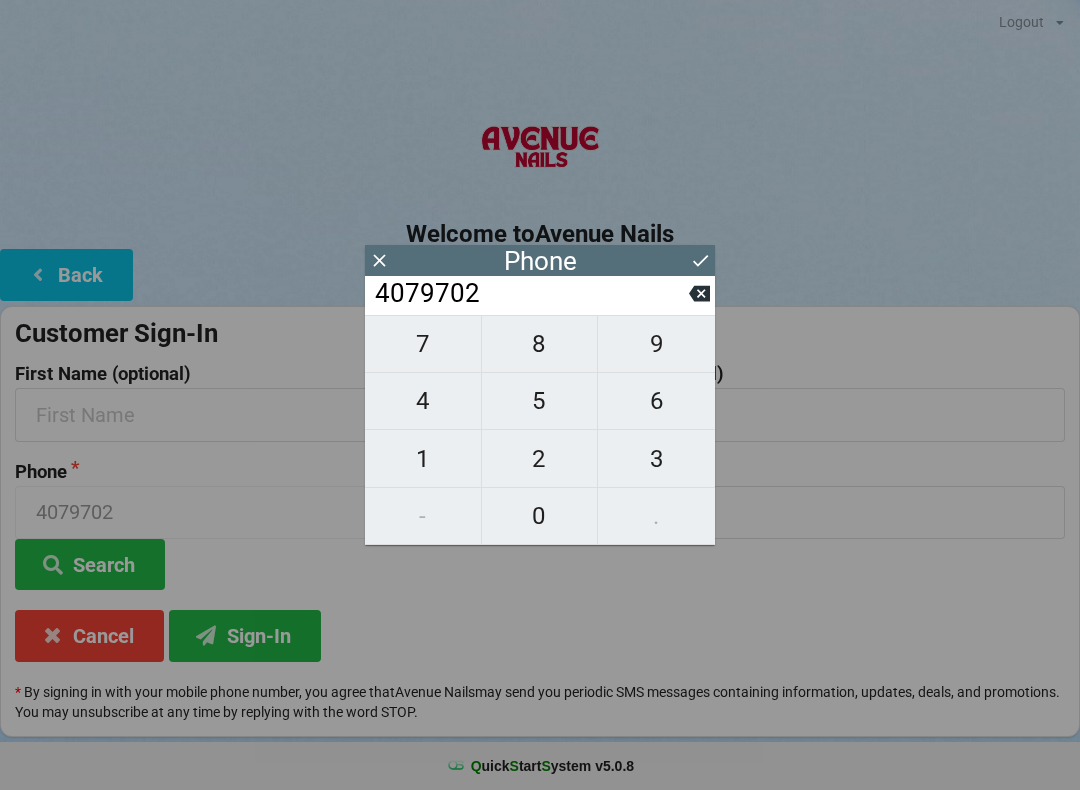 click on "7" at bounding box center (423, 344) 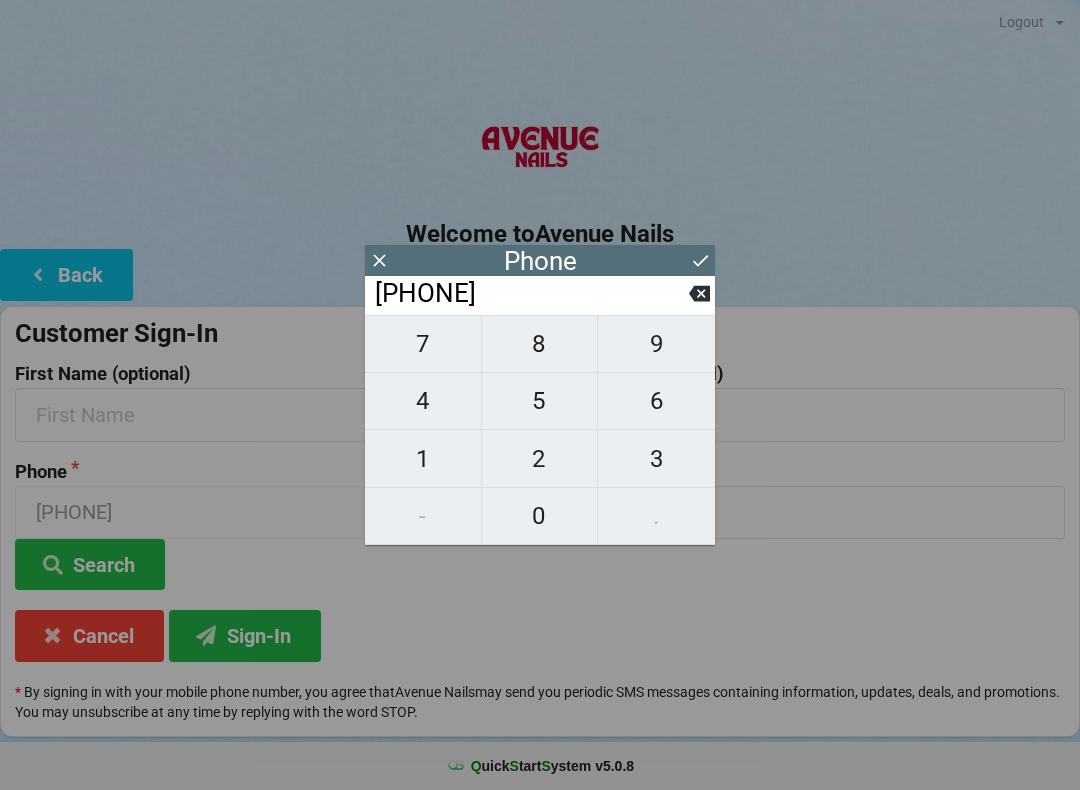 click on "8" at bounding box center [423, 344] 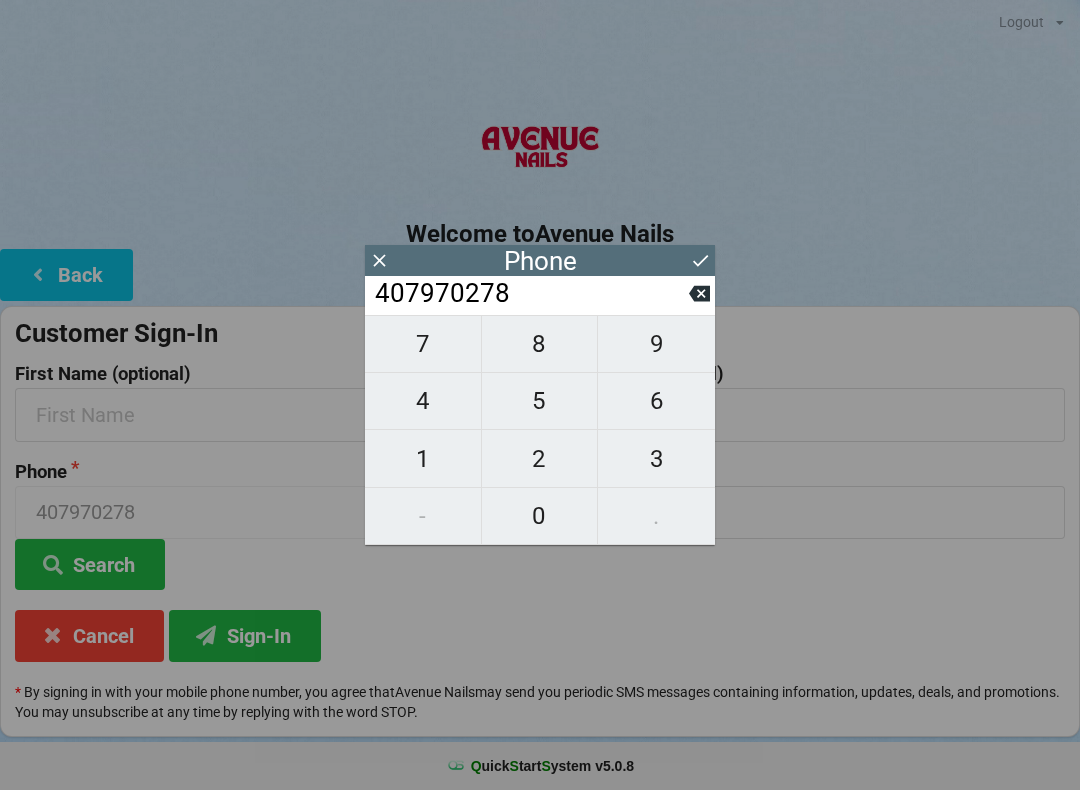 click on "5" at bounding box center [423, 344] 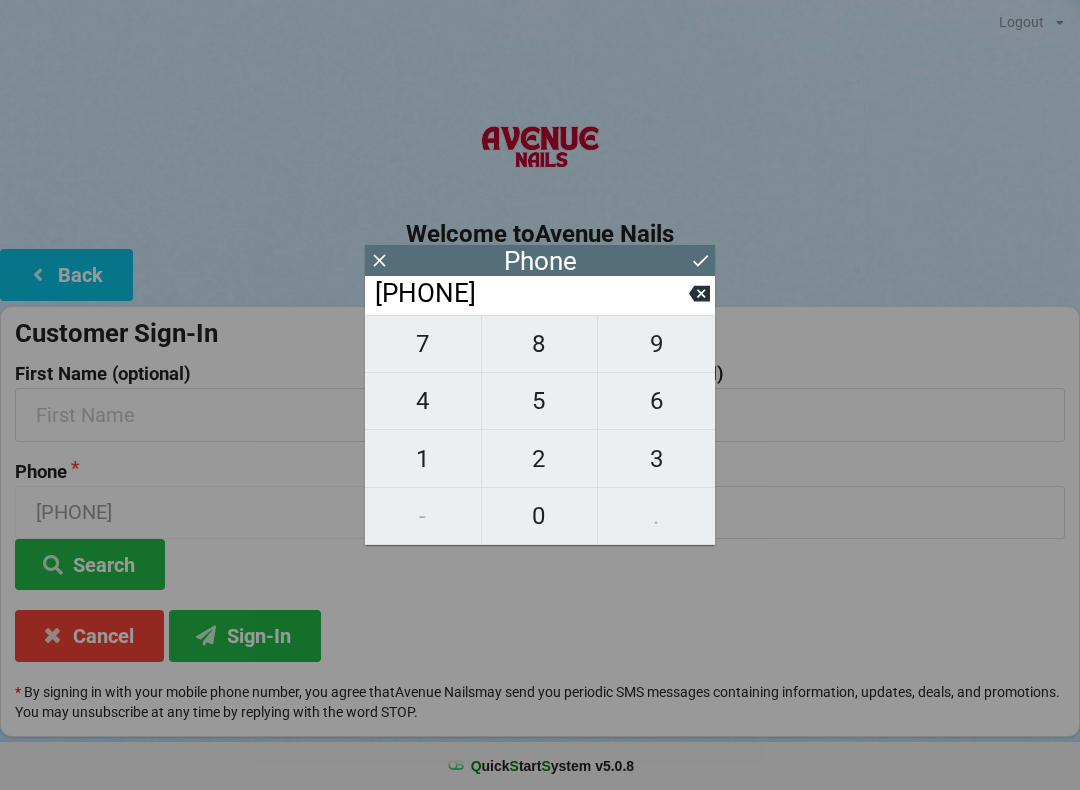 click at bounding box center (379, 260) 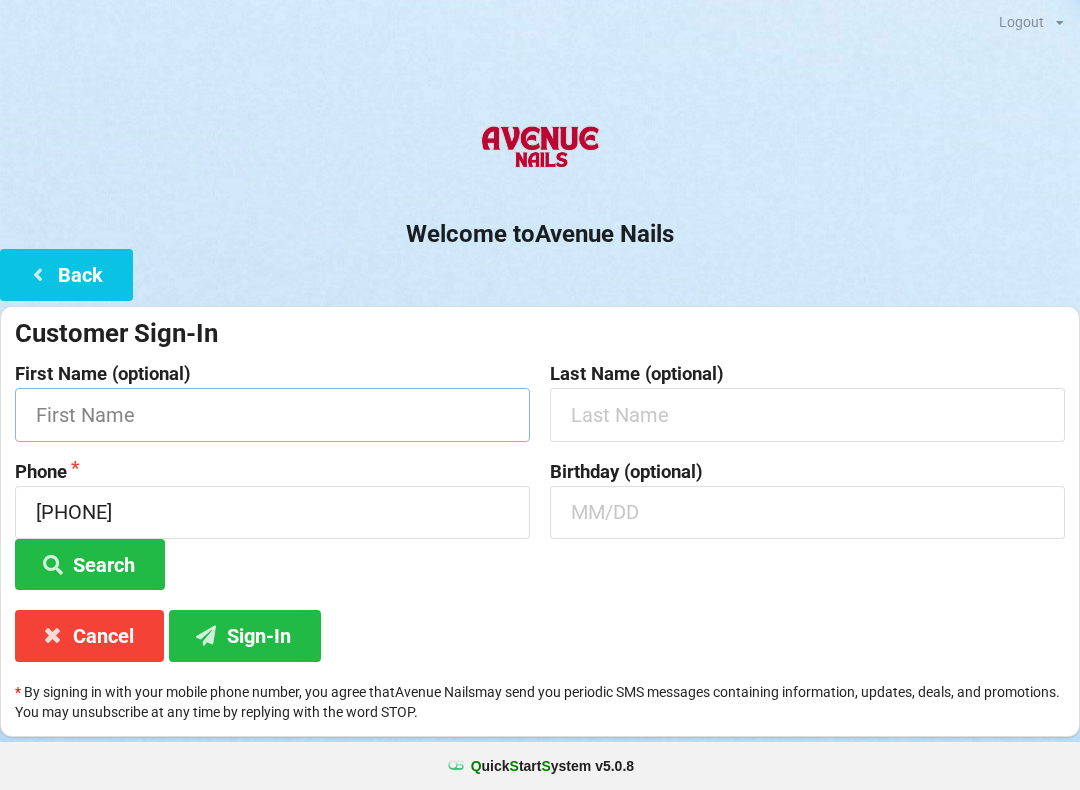 click at bounding box center (272, 414) 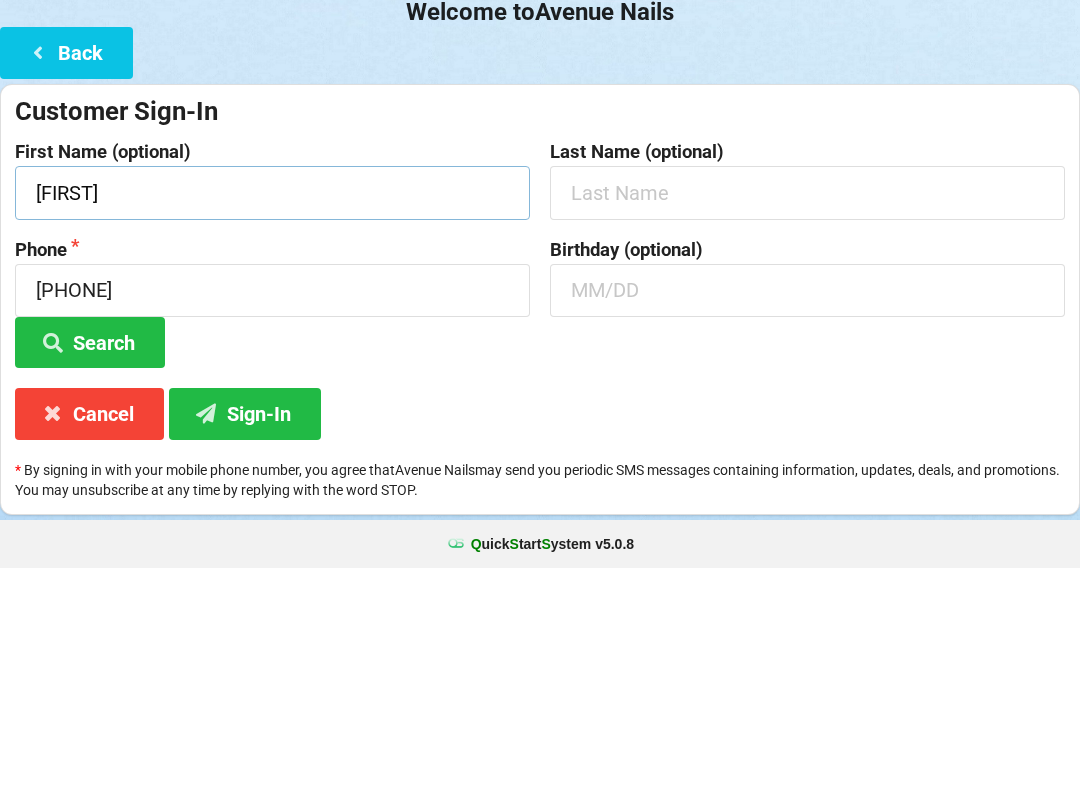 type on "[FIRST]" 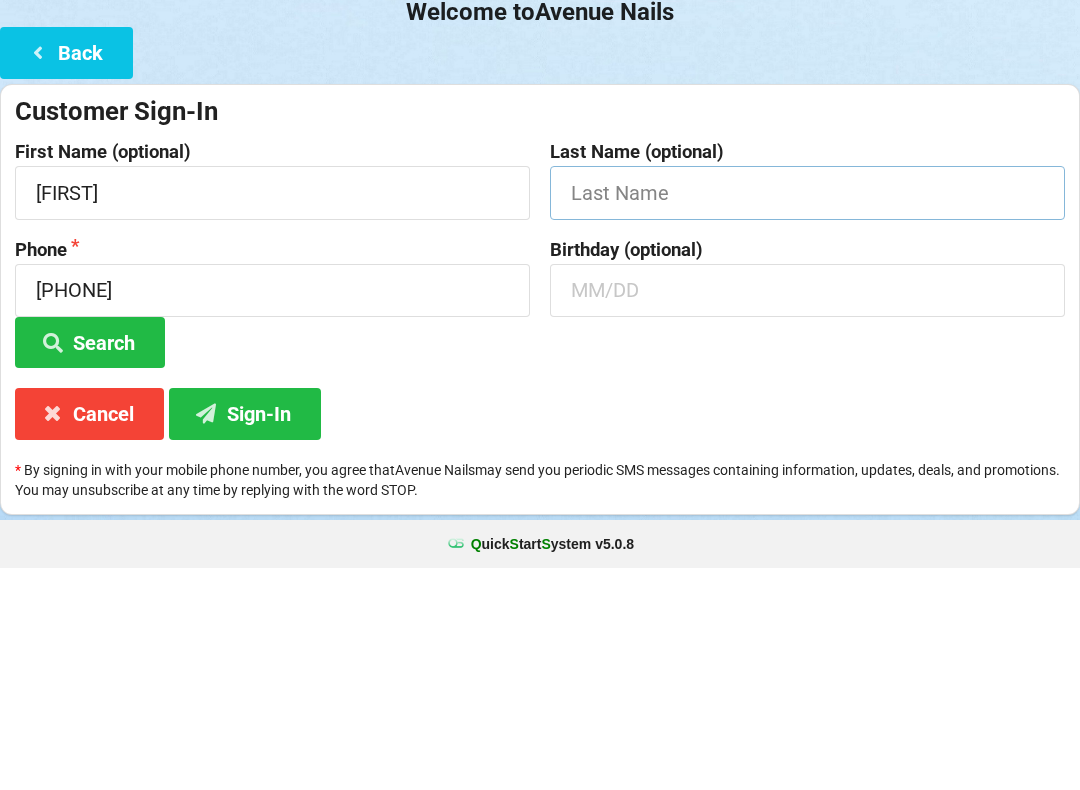 click at bounding box center [272, 414] 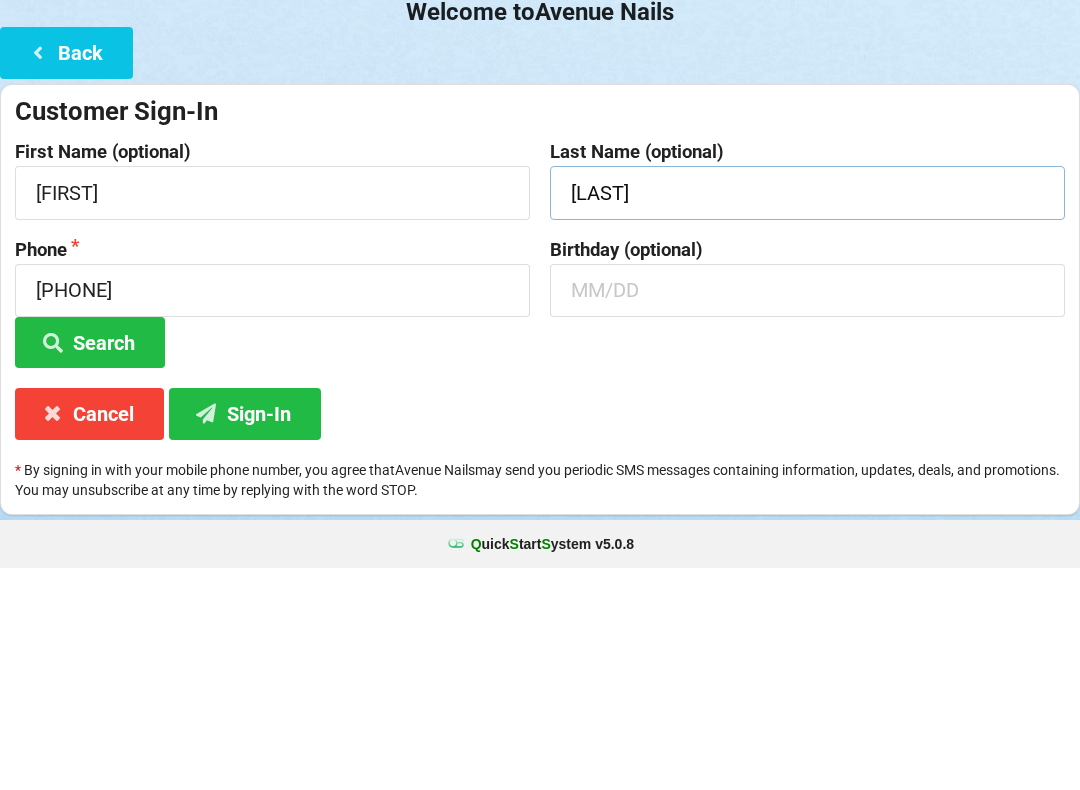 type on "[LAST]" 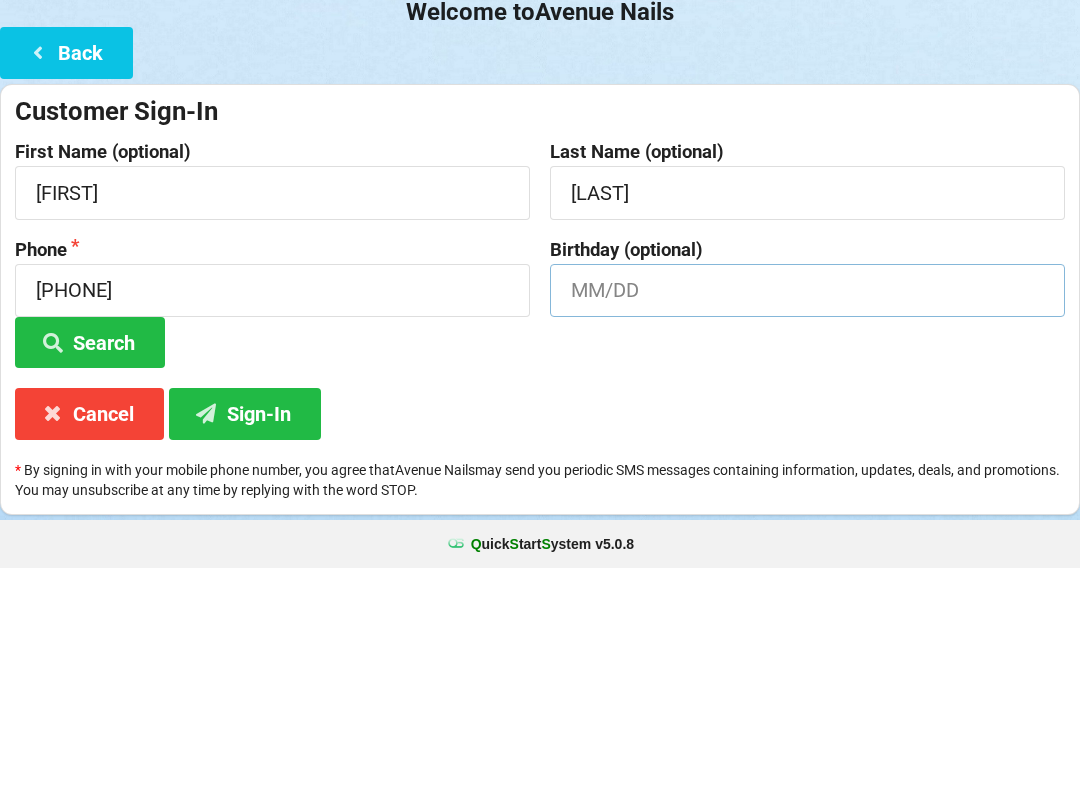 click at bounding box center [272, 414] 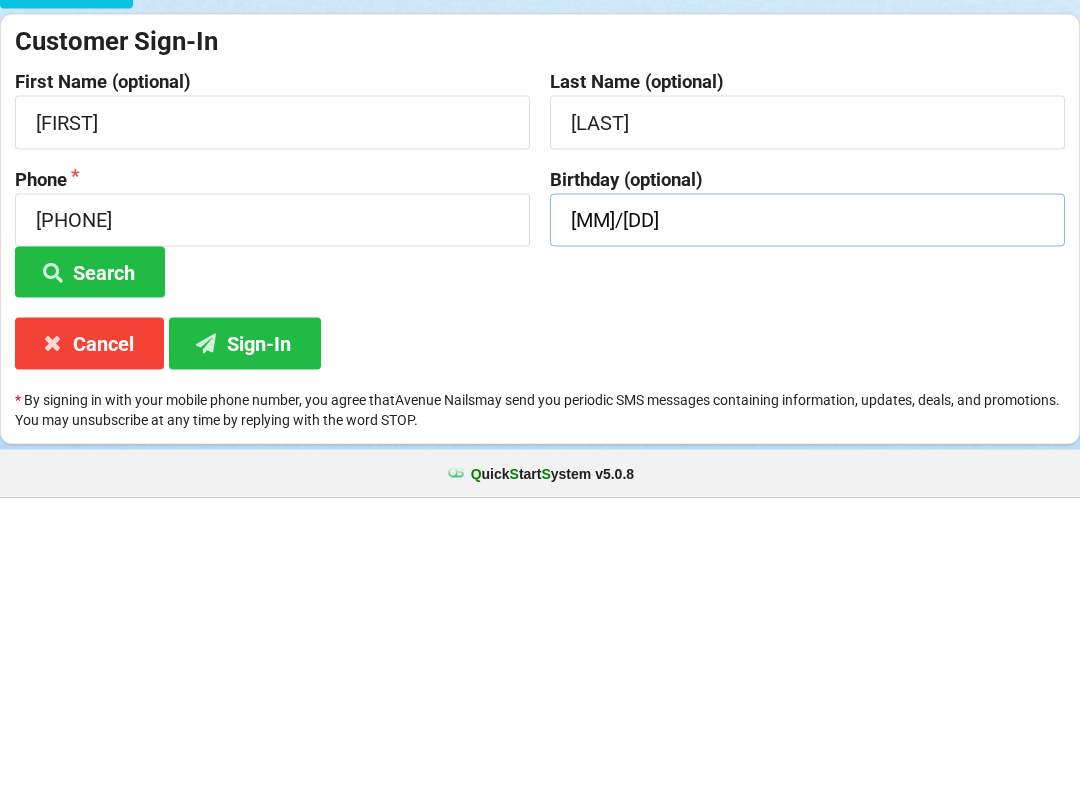 type on "[MM]/[DD]" 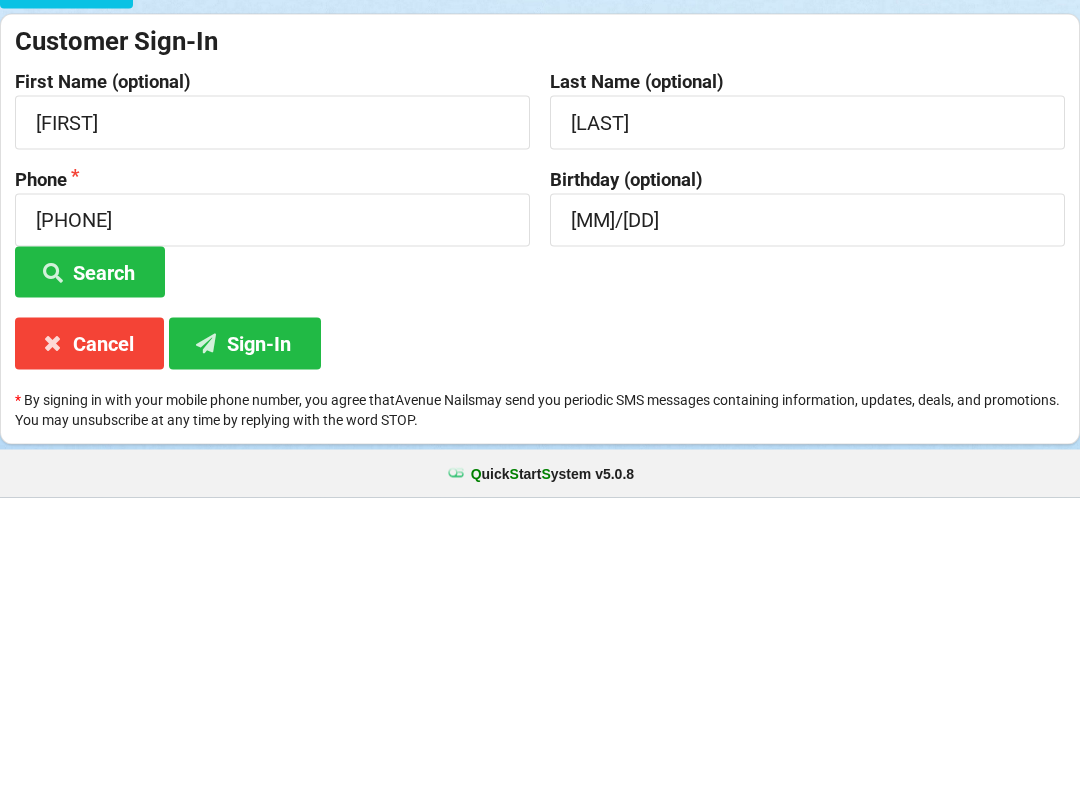 click on "Sign-In" at bounding box center [90, 564] 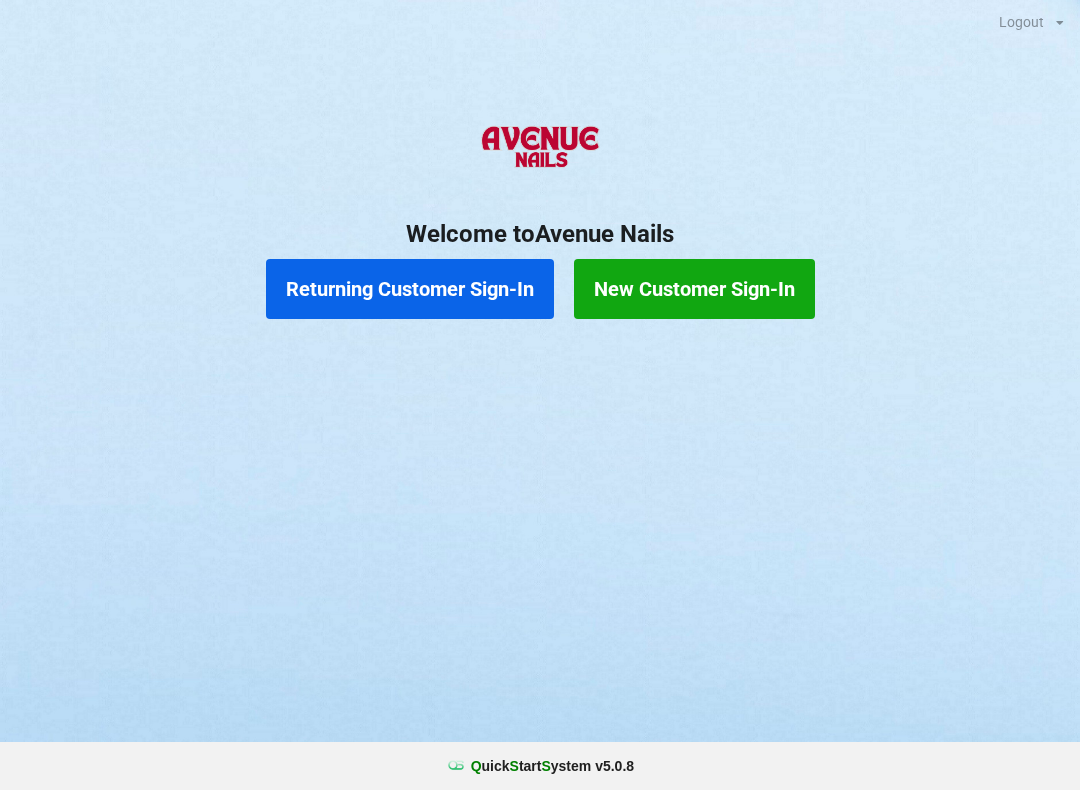 click on "Returning Customer Sign-In" at bounding box center (410, 289) 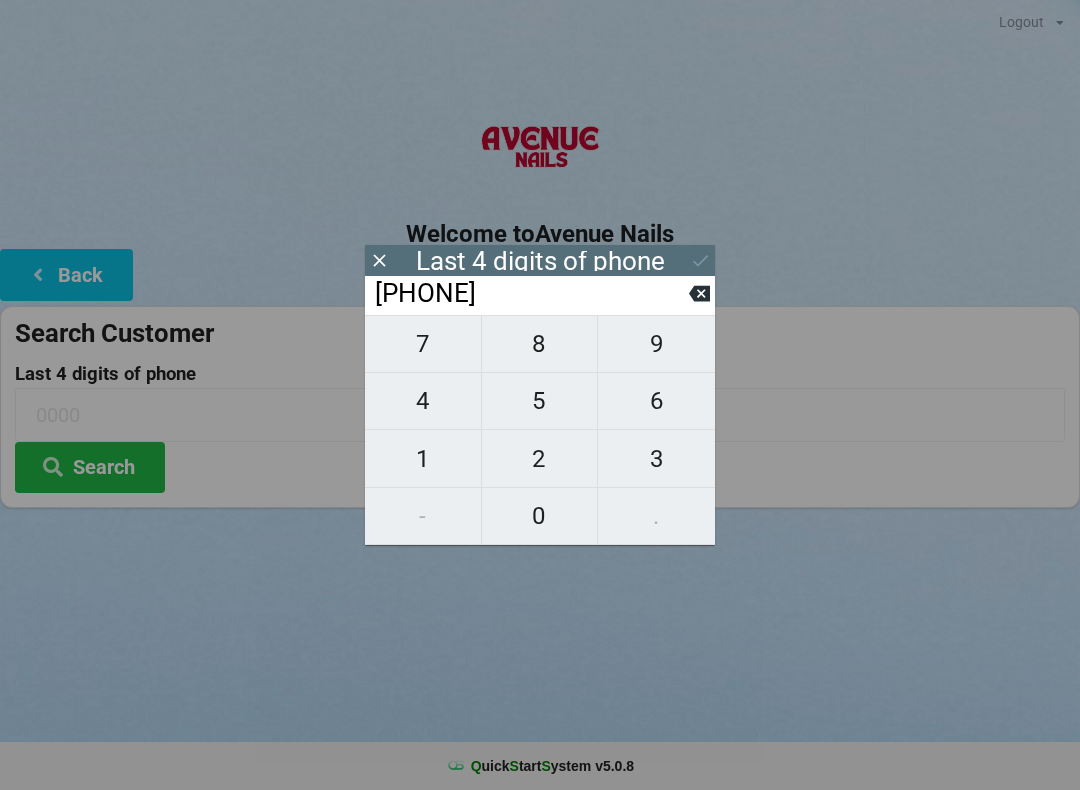click on "4" at bounding box center (423, 344) 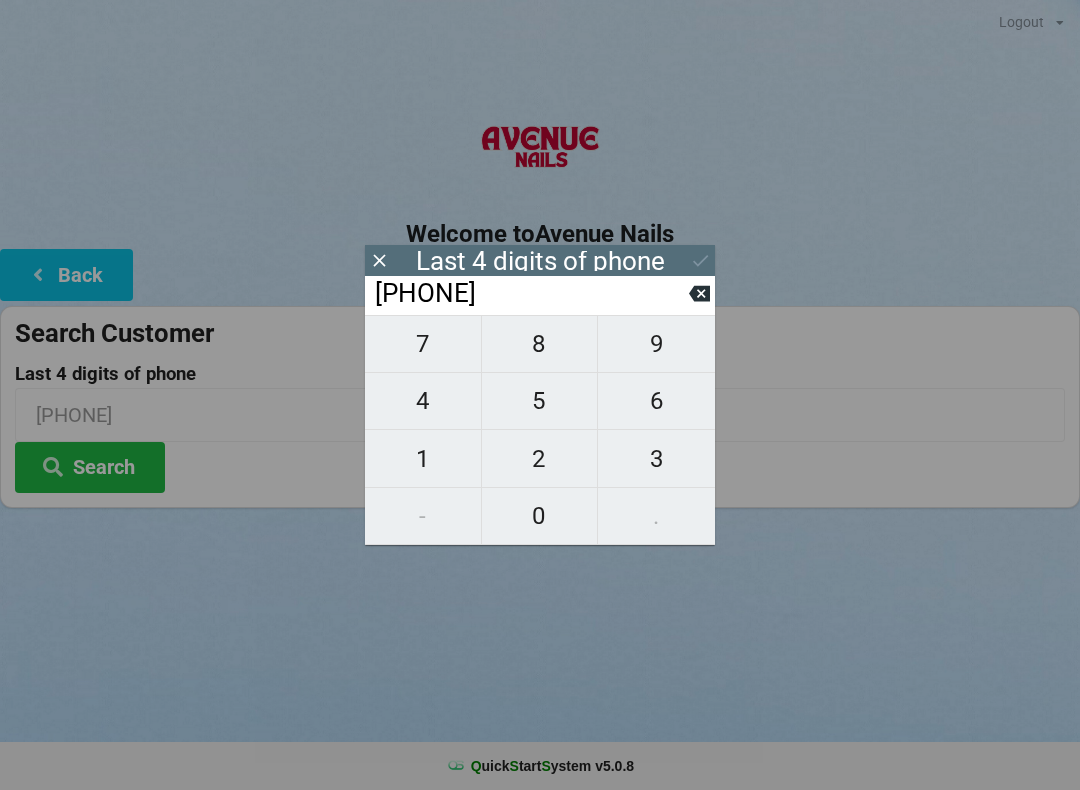 click at bounding box center [699, 294] 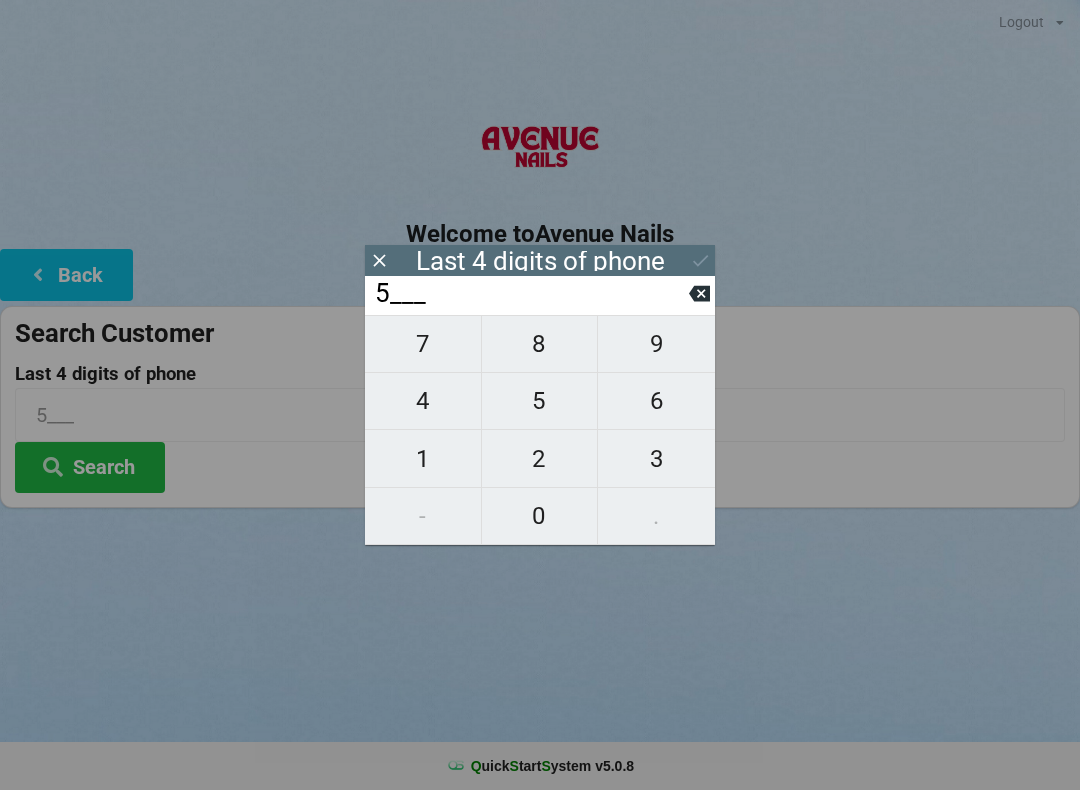 click on "9" at bounding box center (423, 344) 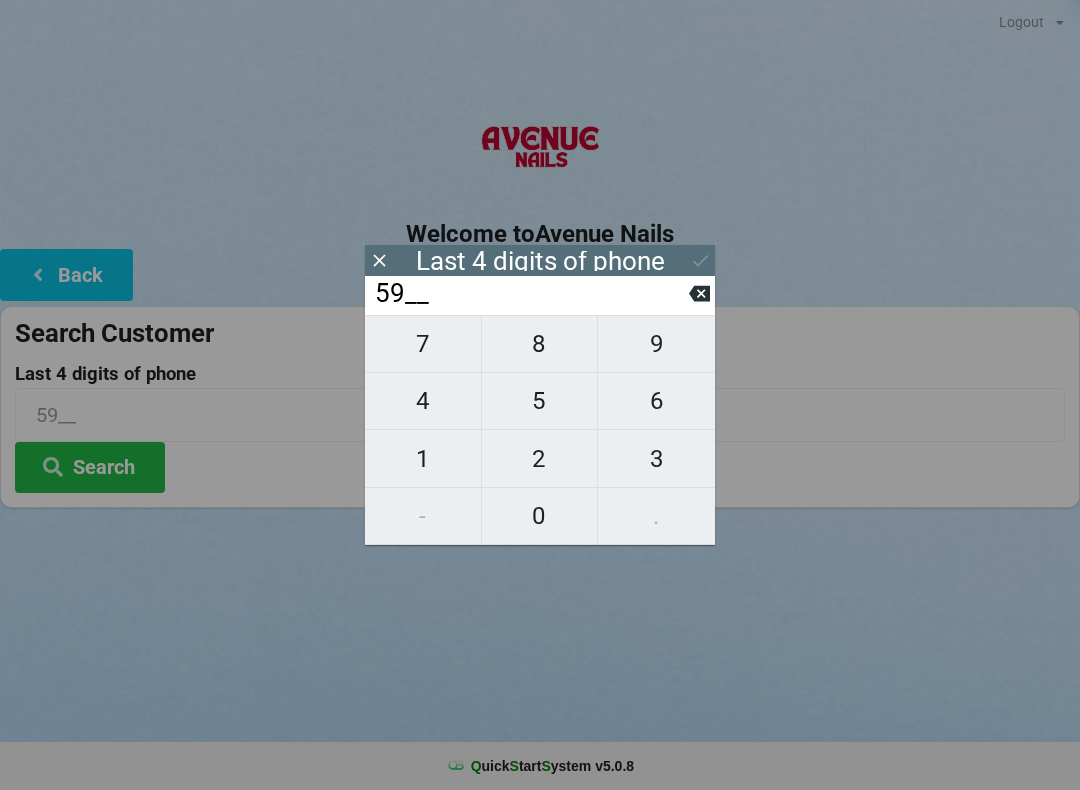 click on "7" at bounding box center (423, 344) 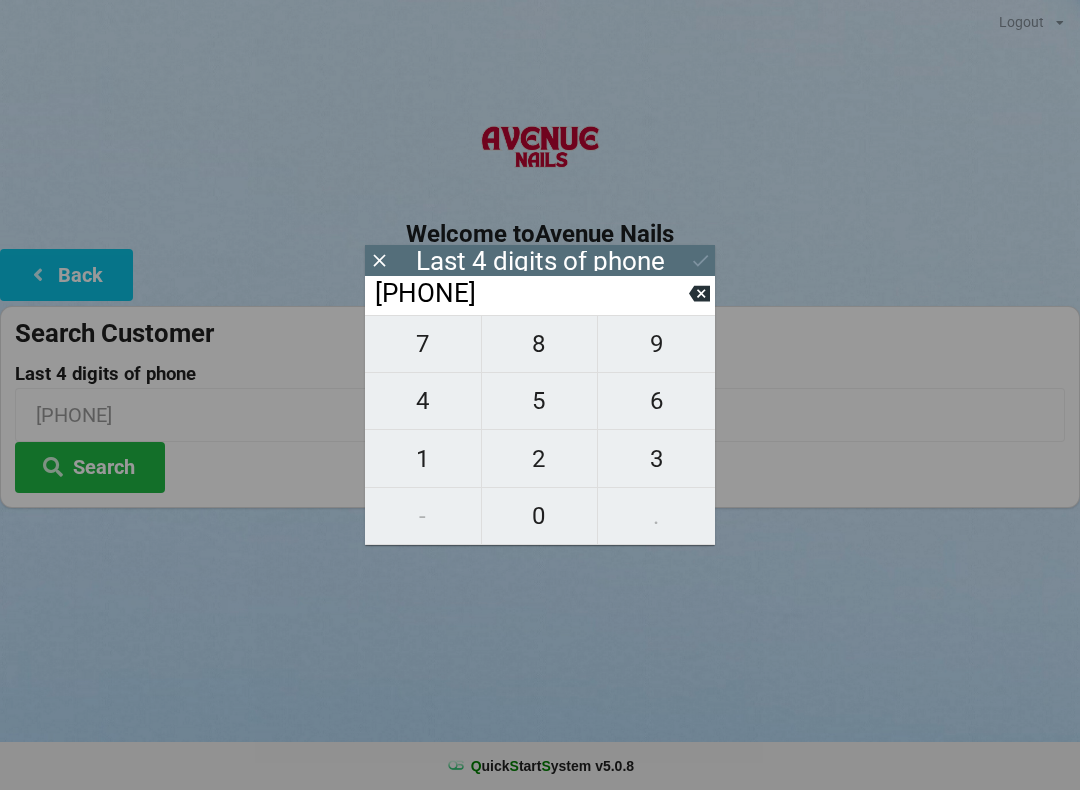 click on "0" at bounding box center (423, 344) 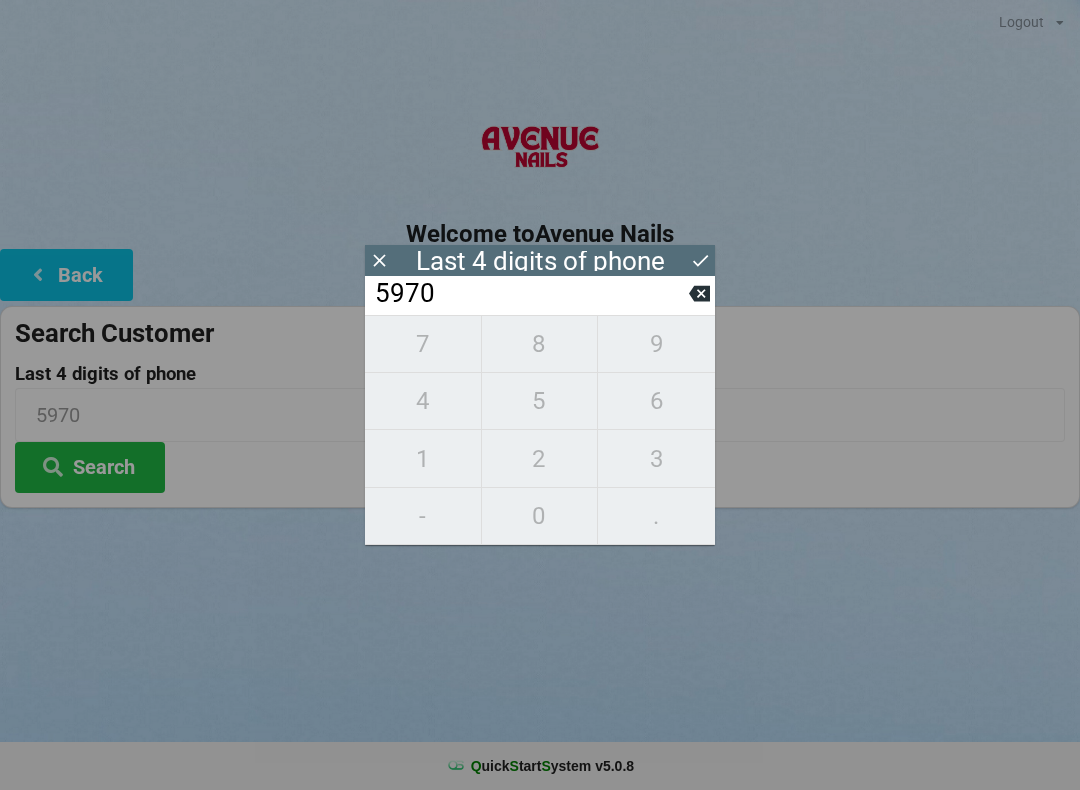click at bounding box center [379, 260] 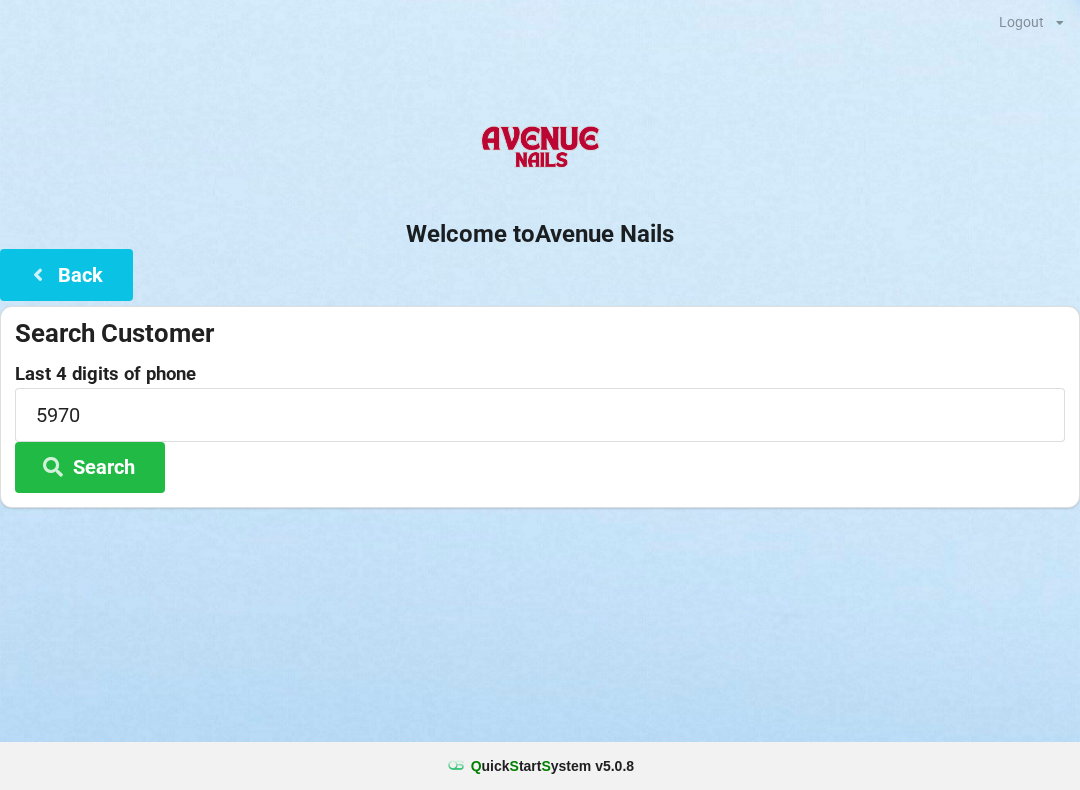 click on "Logout Logout Sign-In Welcome to  Avenue Nails Back Search Customer Last 4 digits of phone [PHONE] Search" at bounding box center (540, 0) 